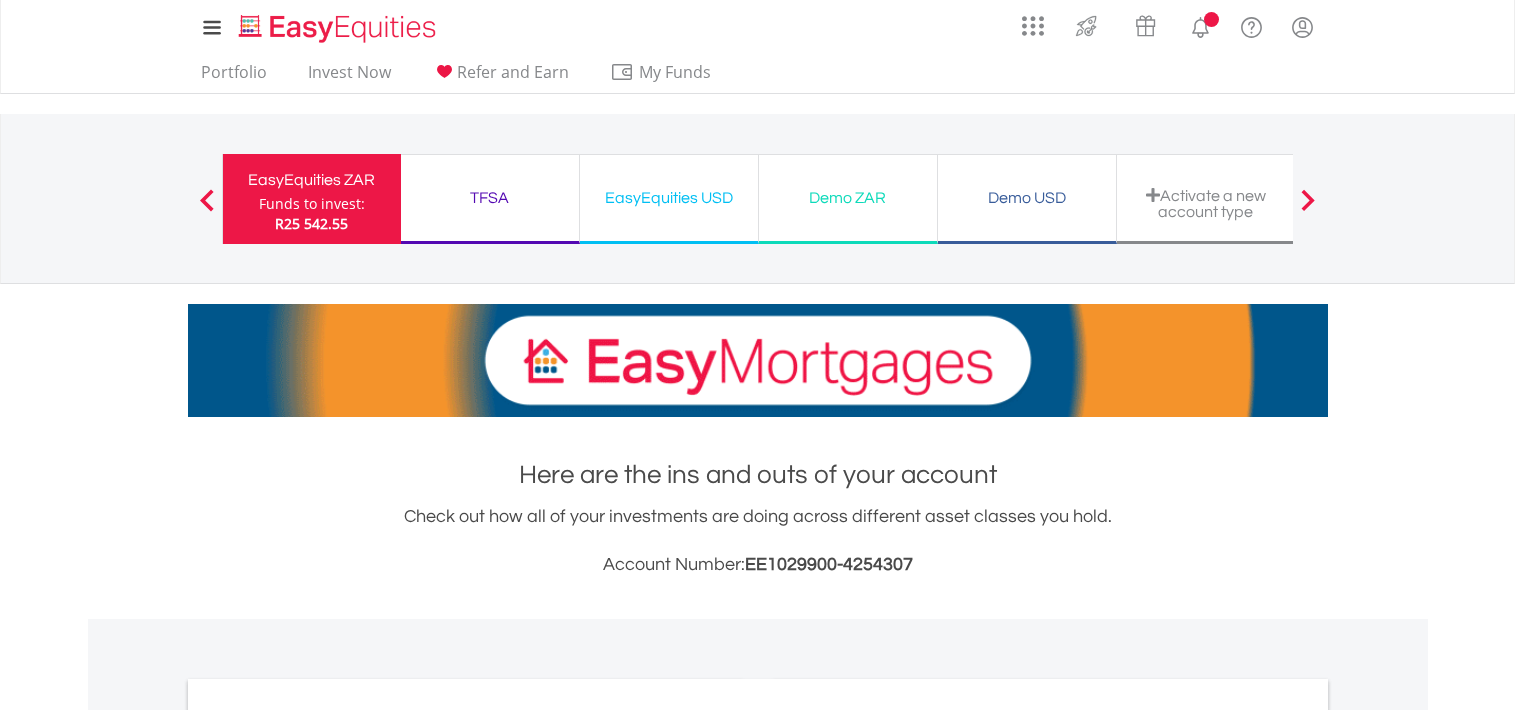 scroll, scrollTop: 400, scrollLeft: 0, axis: vertical 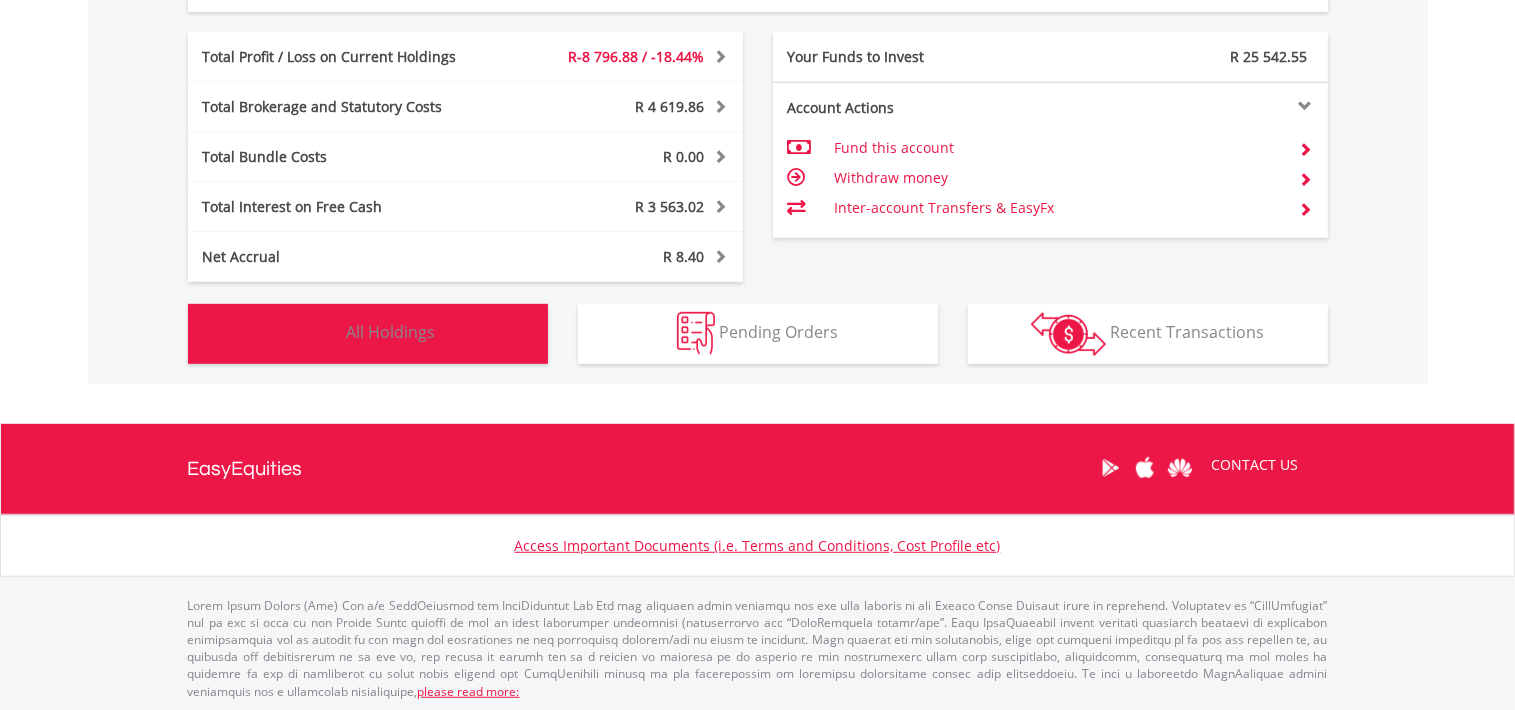 click on "All Holdings" at bounding box center (391, 332) 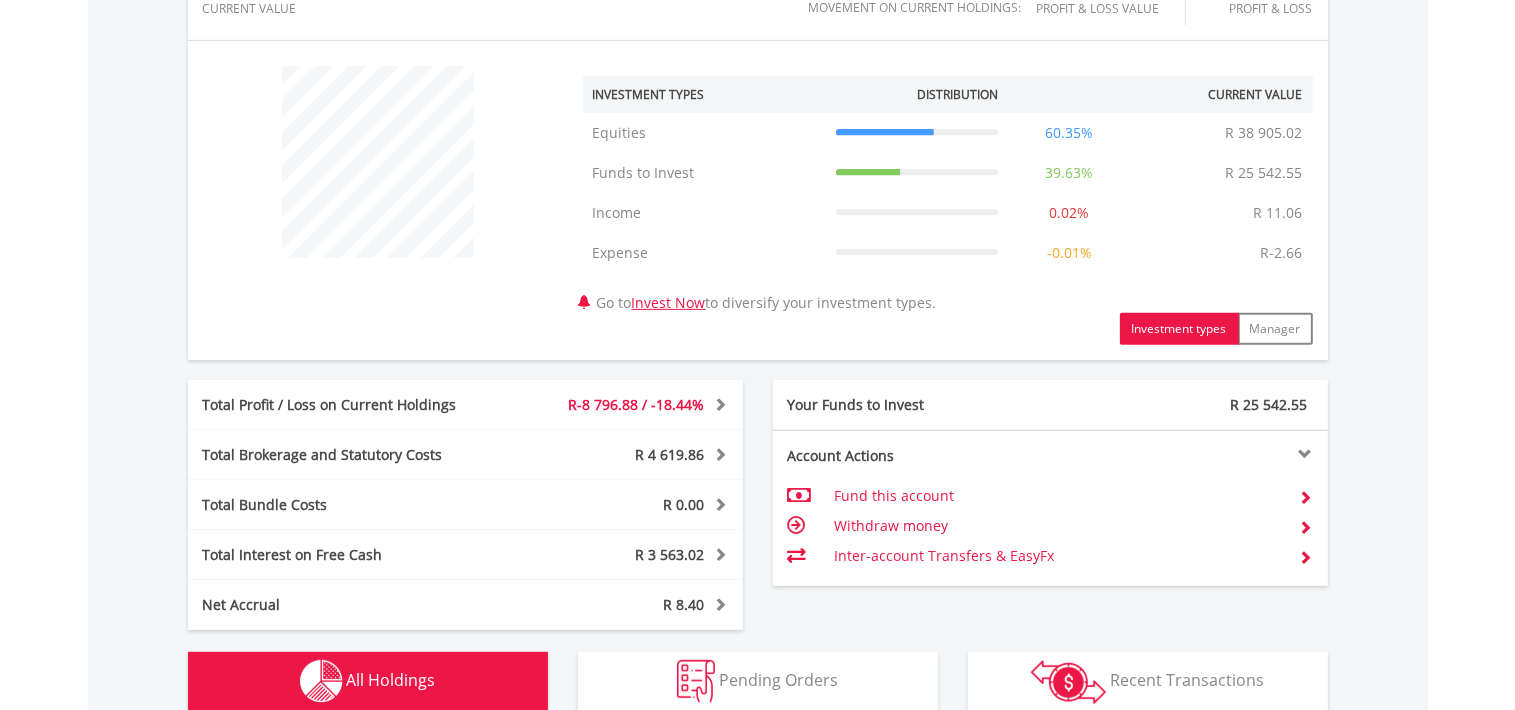 scroll, scrollTop: 681, scrollLeft: 0, axis: vertical 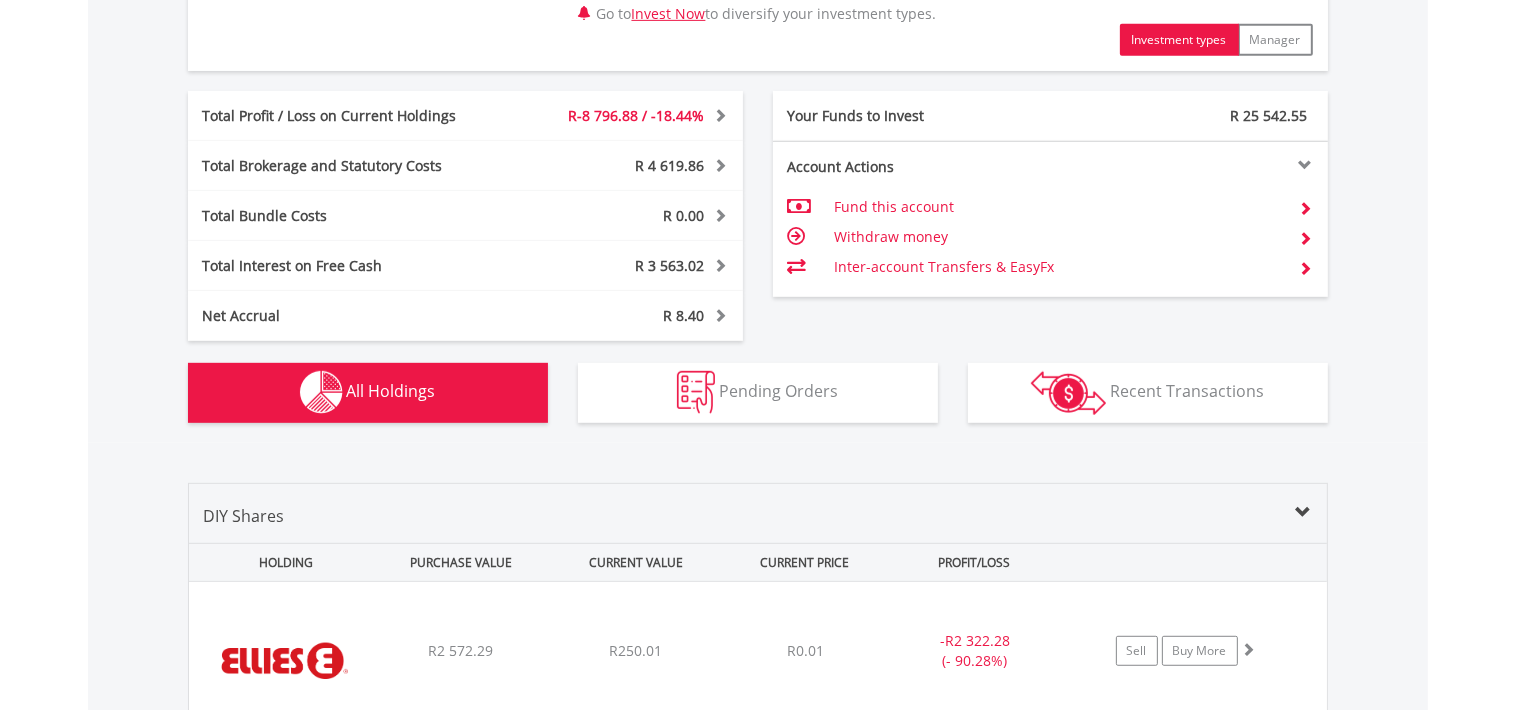 click on "Withdraw money" at bounding box center [1058, 237] 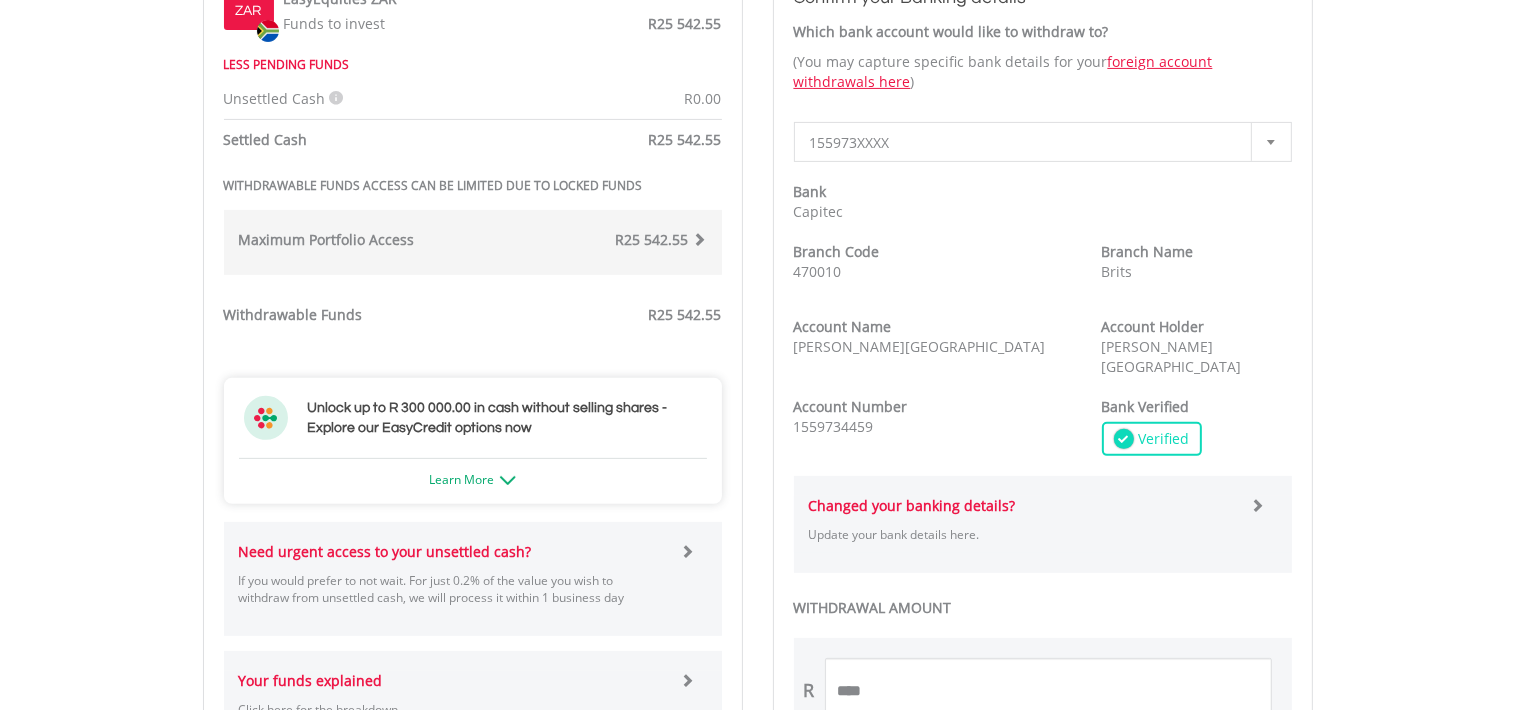scroll, scrollTop: 700, scrollLeft: 0, axis: vertical 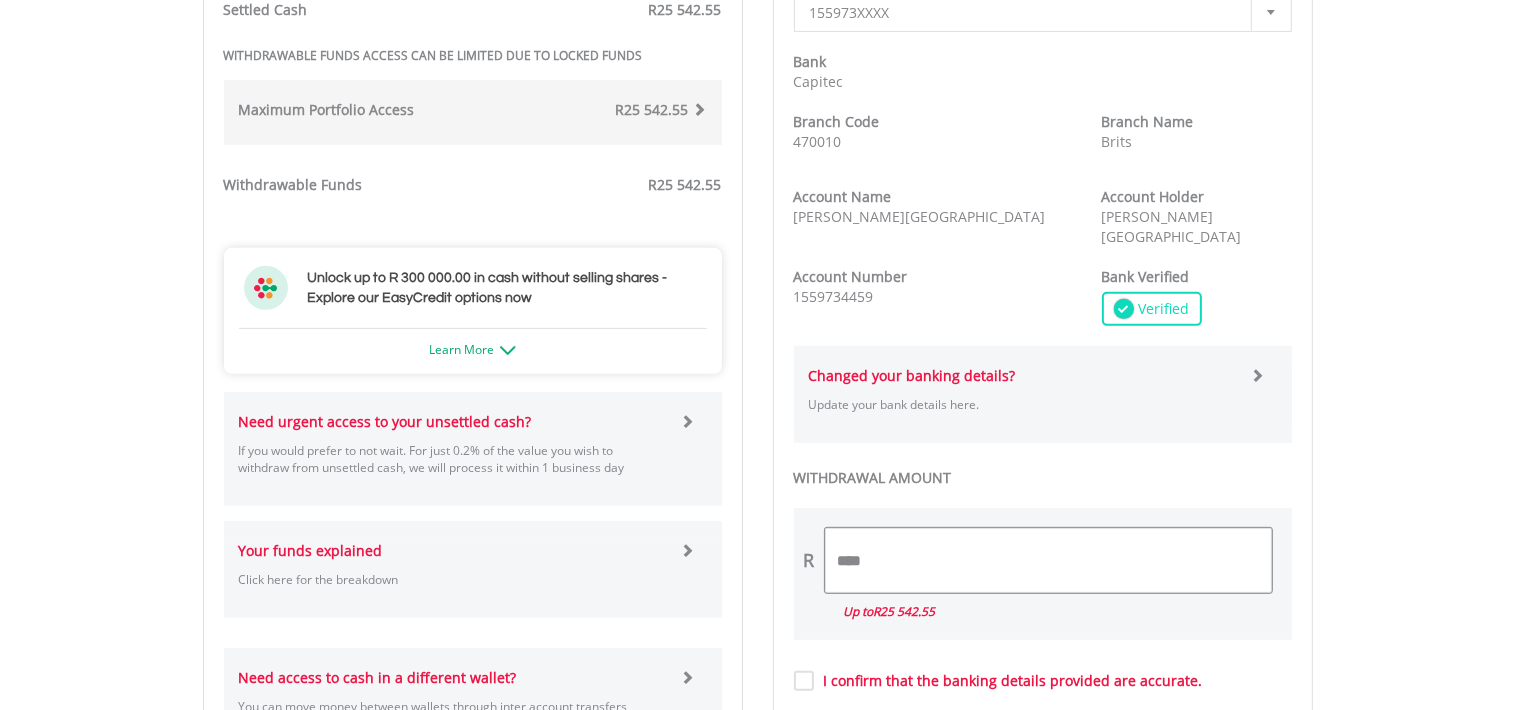 click on "****" at bounding box center (1048, 560) 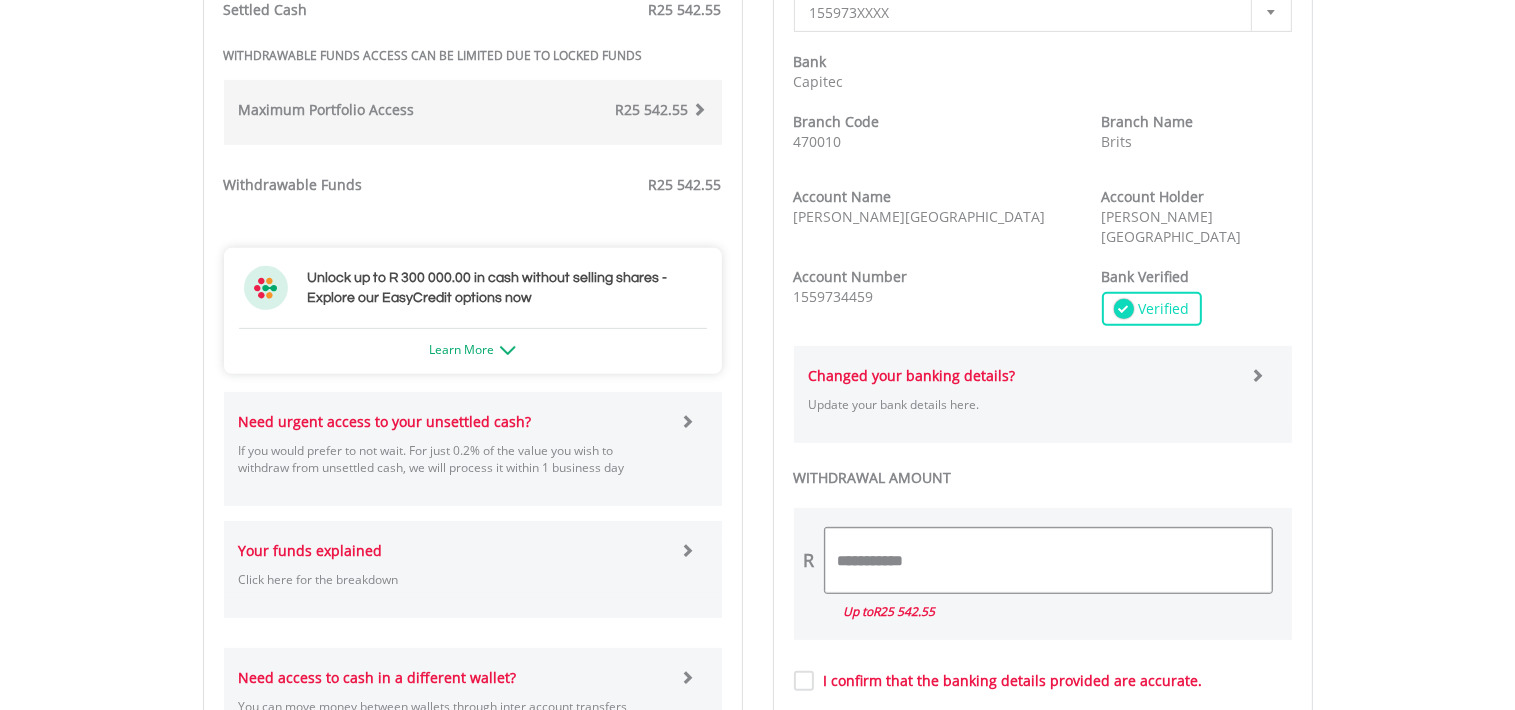 drag, startPoint x: 1001, startPoint y: 533, endPoint x: 635, endPoint y: 561, distance: 367.0695 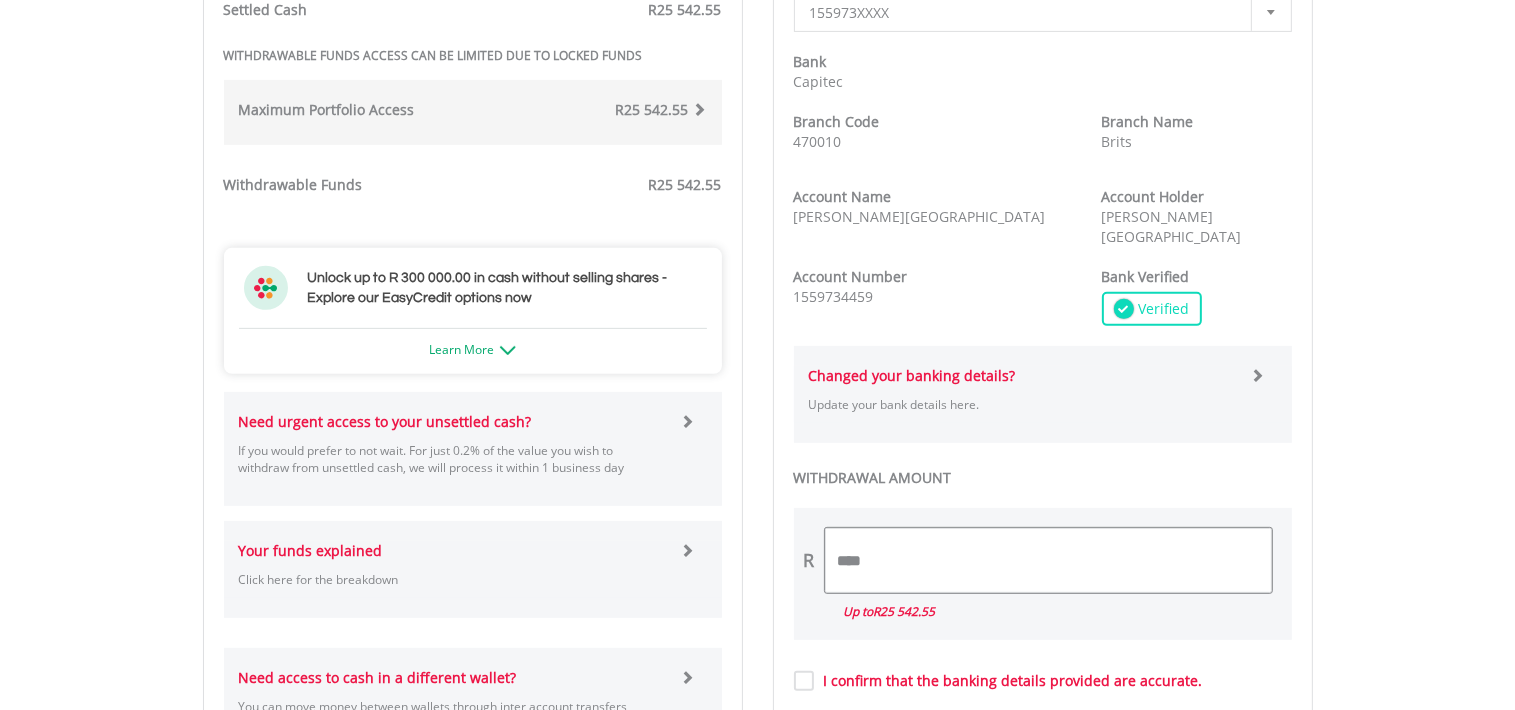 type on "*******" 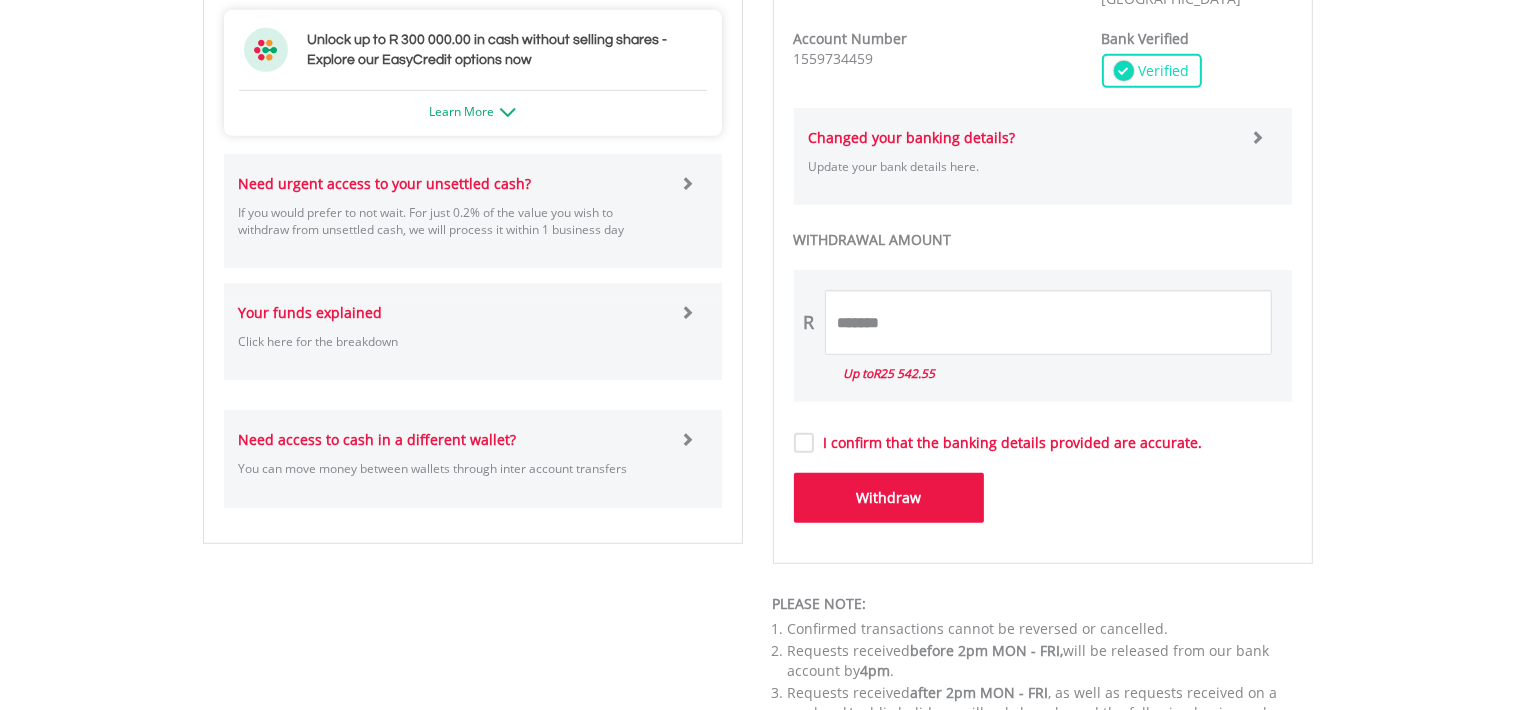 scroll, scrollTop: 1000, scrollLeft: 0, axis: vertical 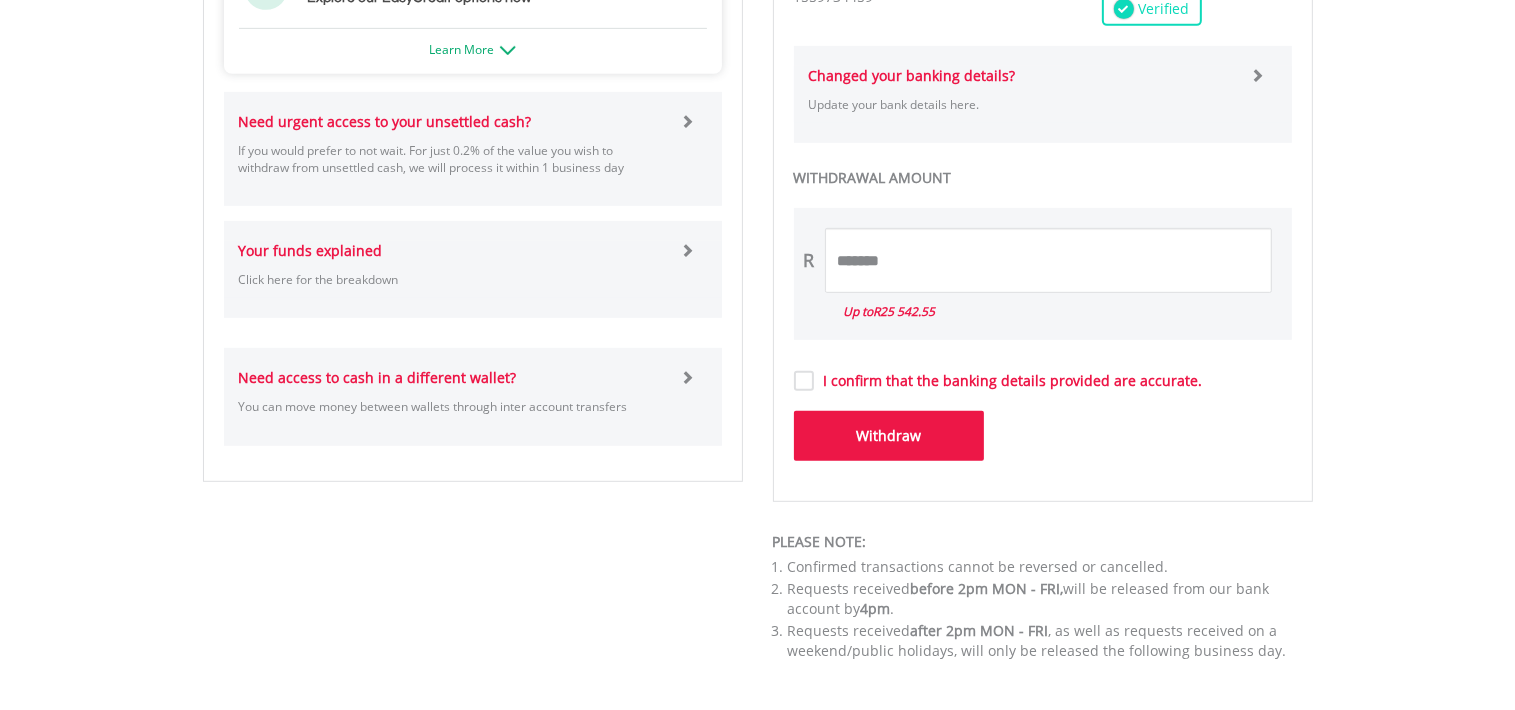 click on "Withdraw" at bounding box center (889, 436) 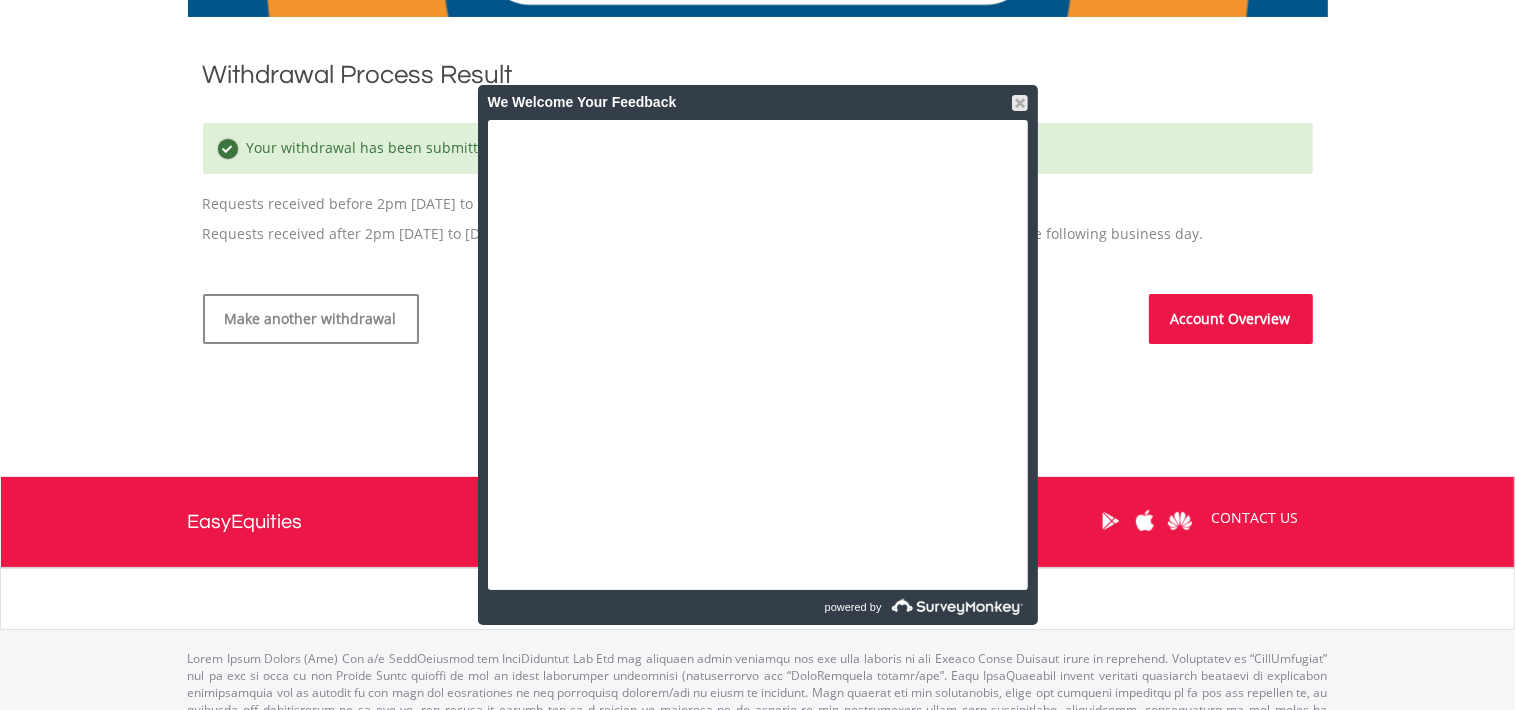 scroll, scrollTop: 454, scrollLeft: 0, axis: vertical 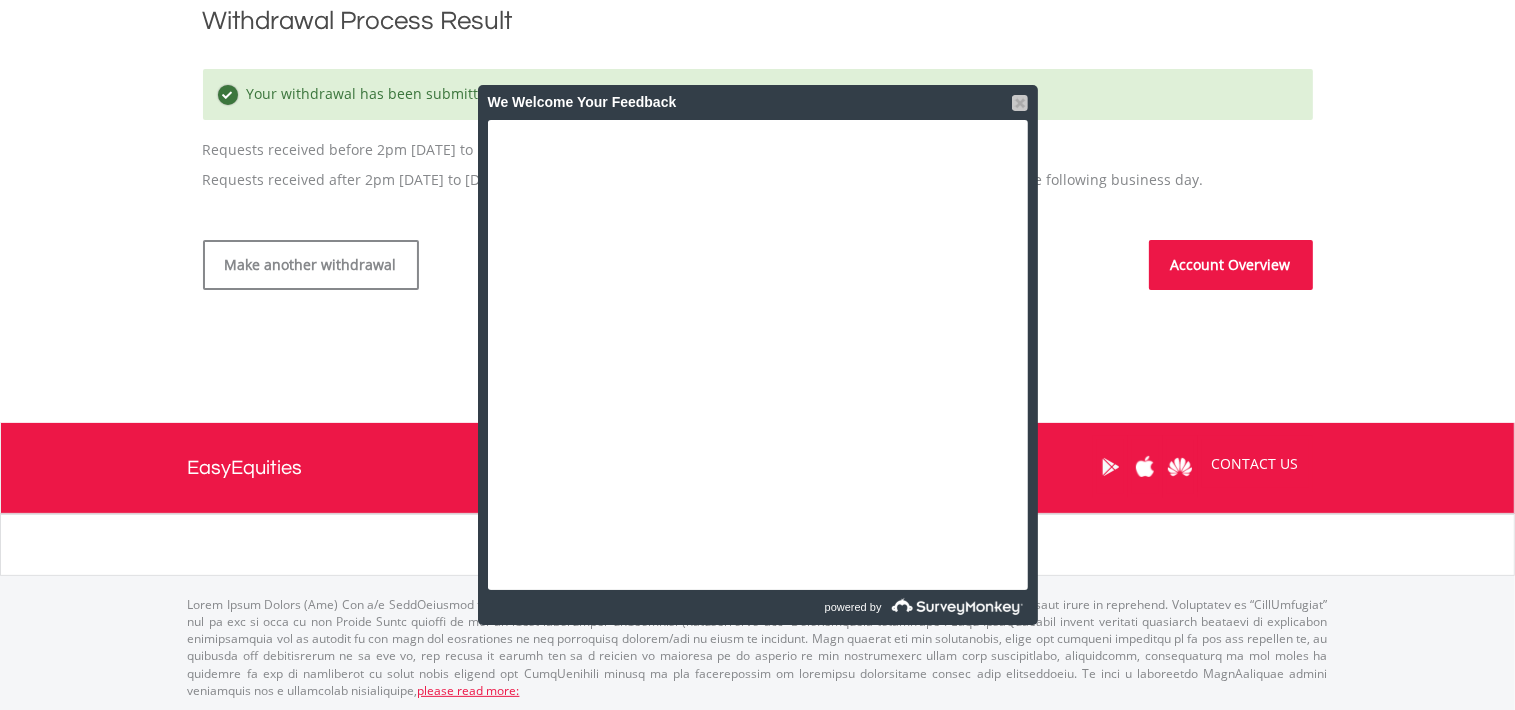 click at bounding box center (1020, 103) 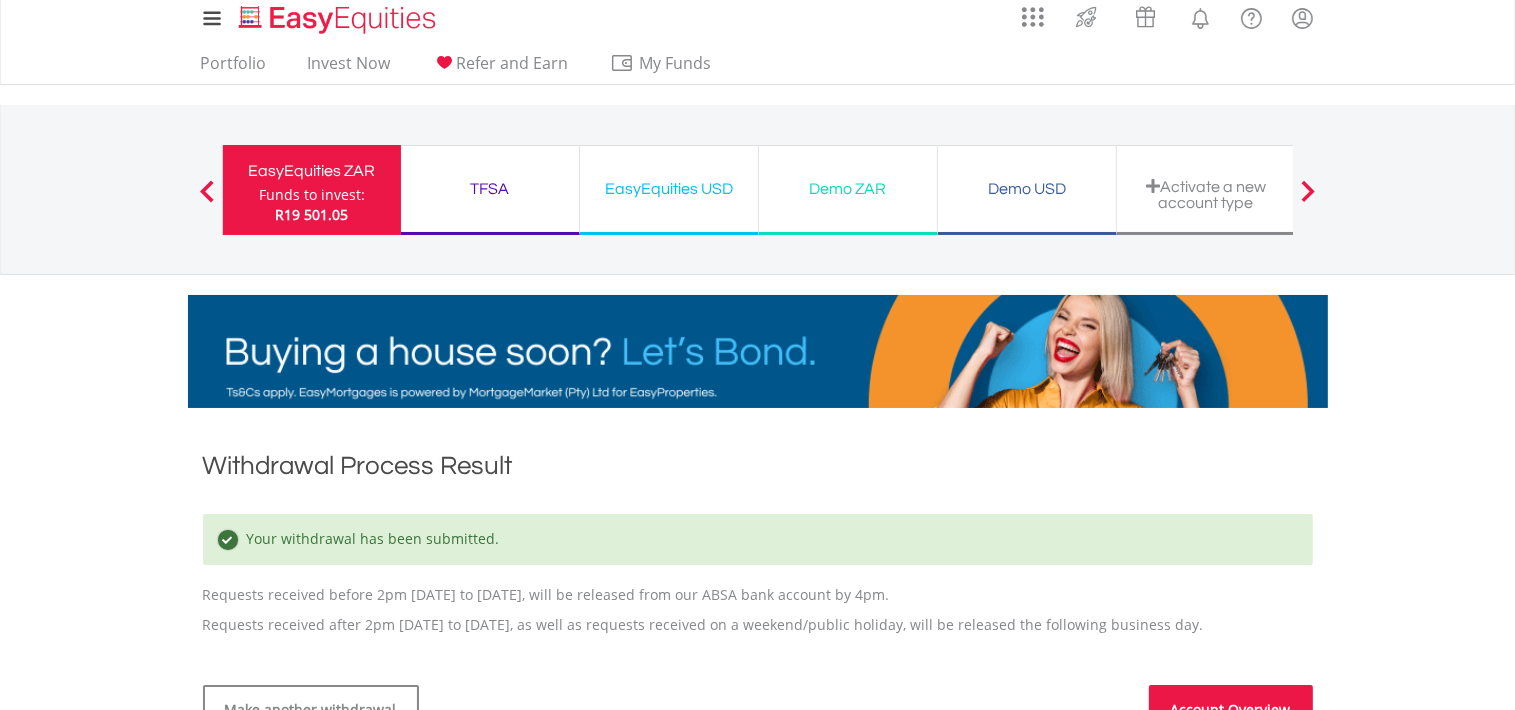 scroll, scrollTop: 0, scrollLeft: 0, axis: both 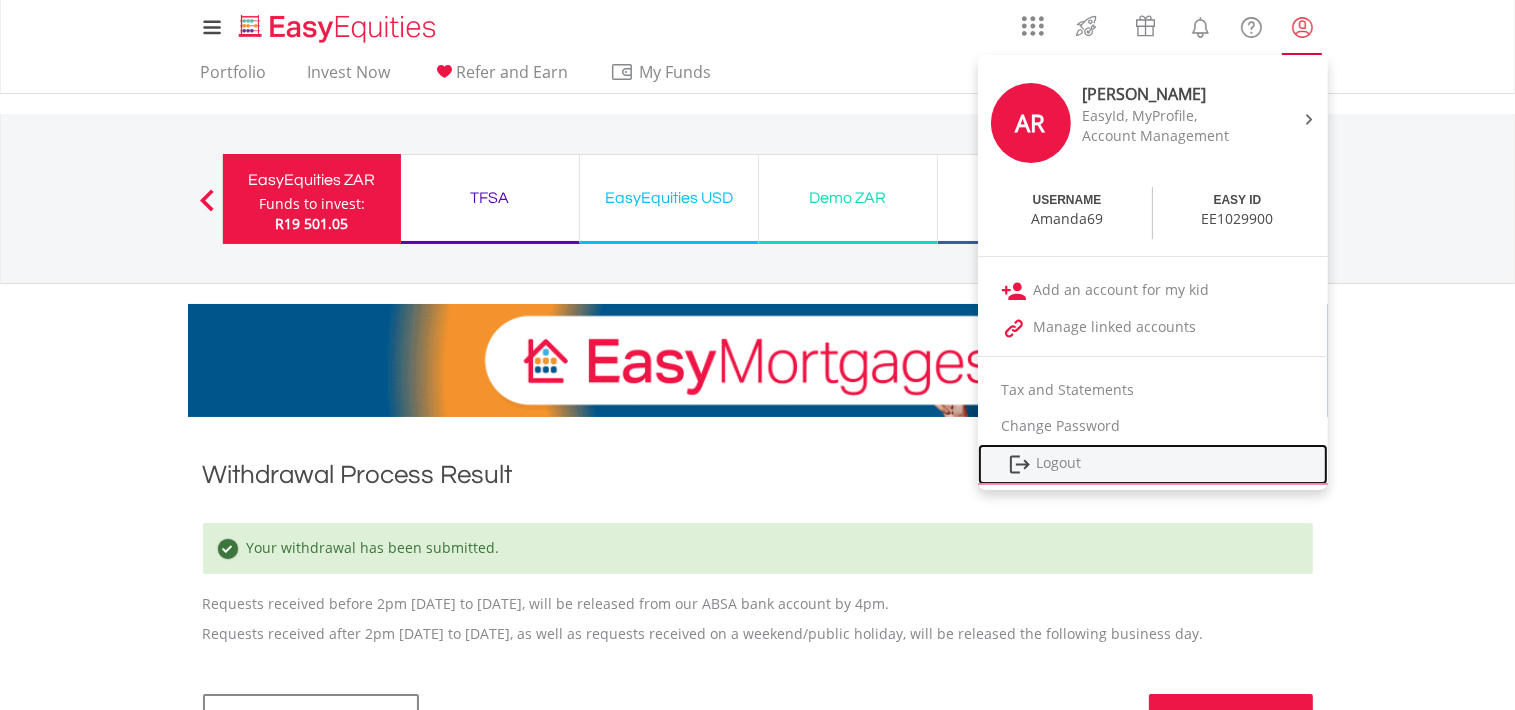 click on "Logout" at bounding box center [1153, 464] 